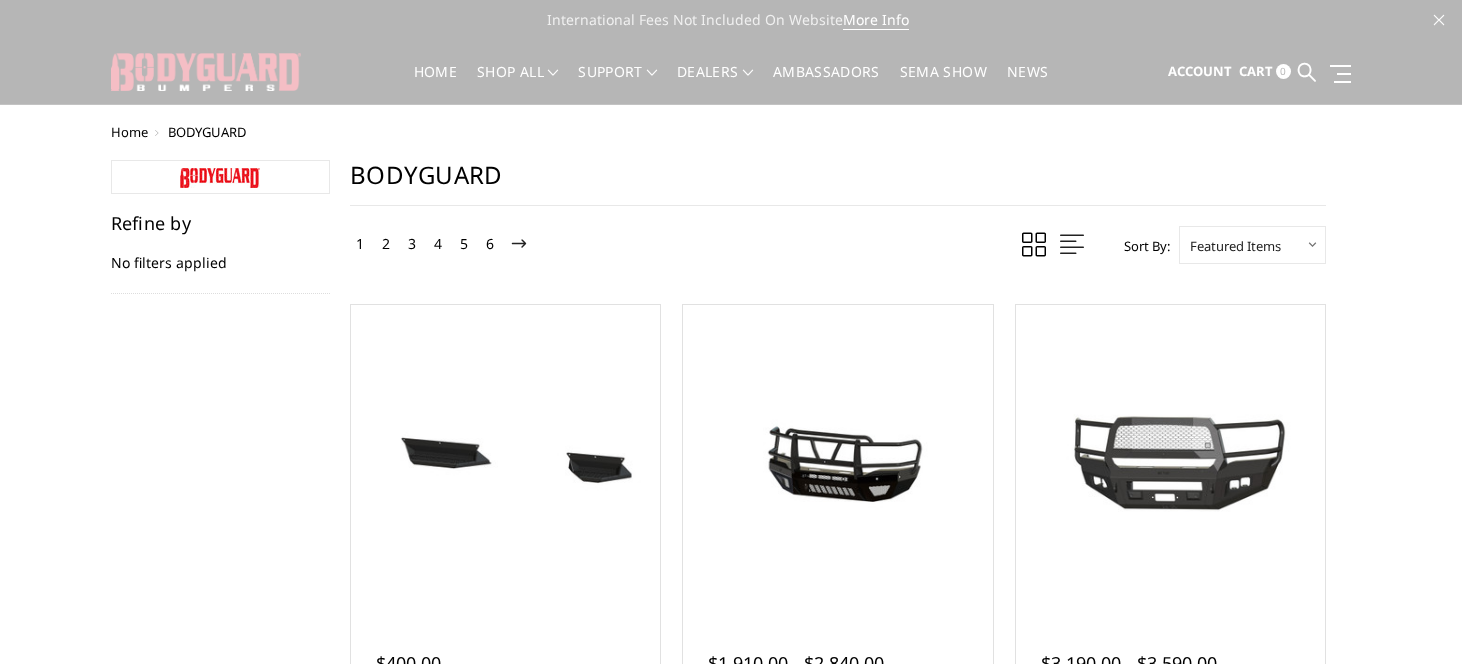 scroll, scrollTop: 0, scrollLeft: 0, axis: both 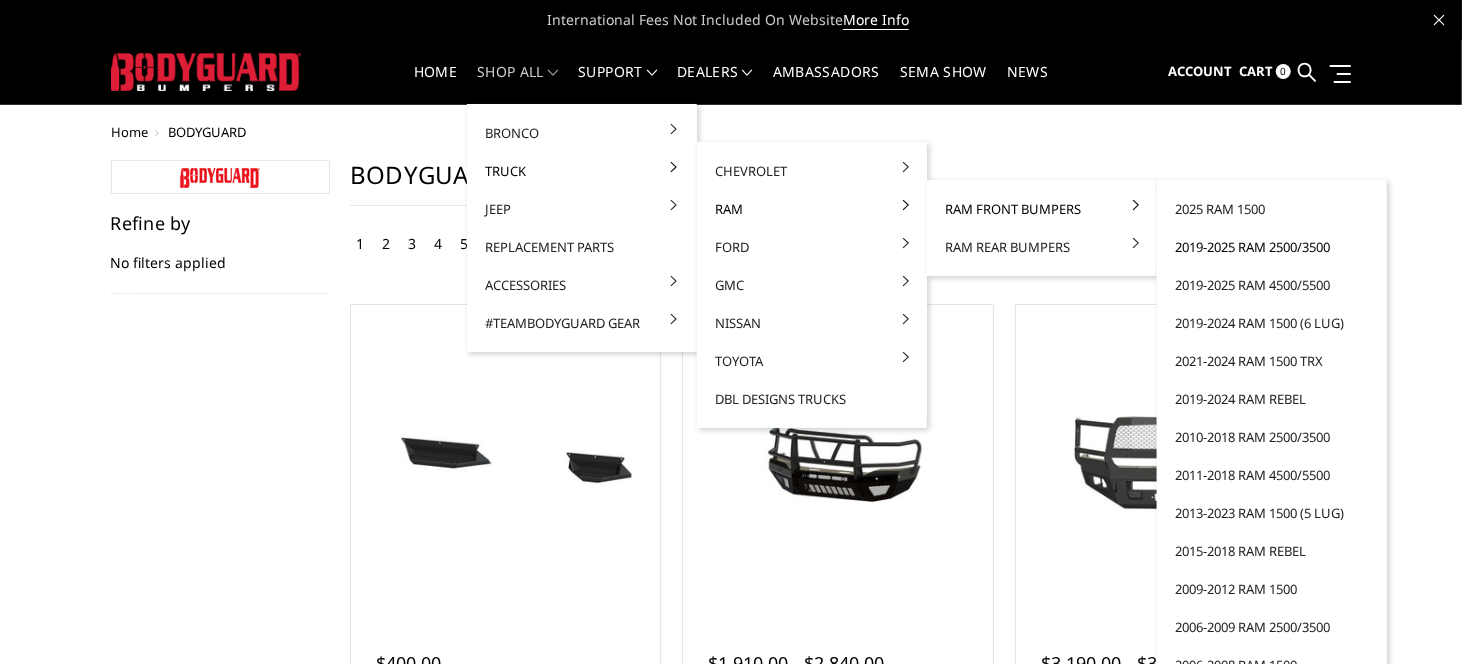 click on "2019-2025 Ram 2500/3500" at bounding box center [1272, 247] 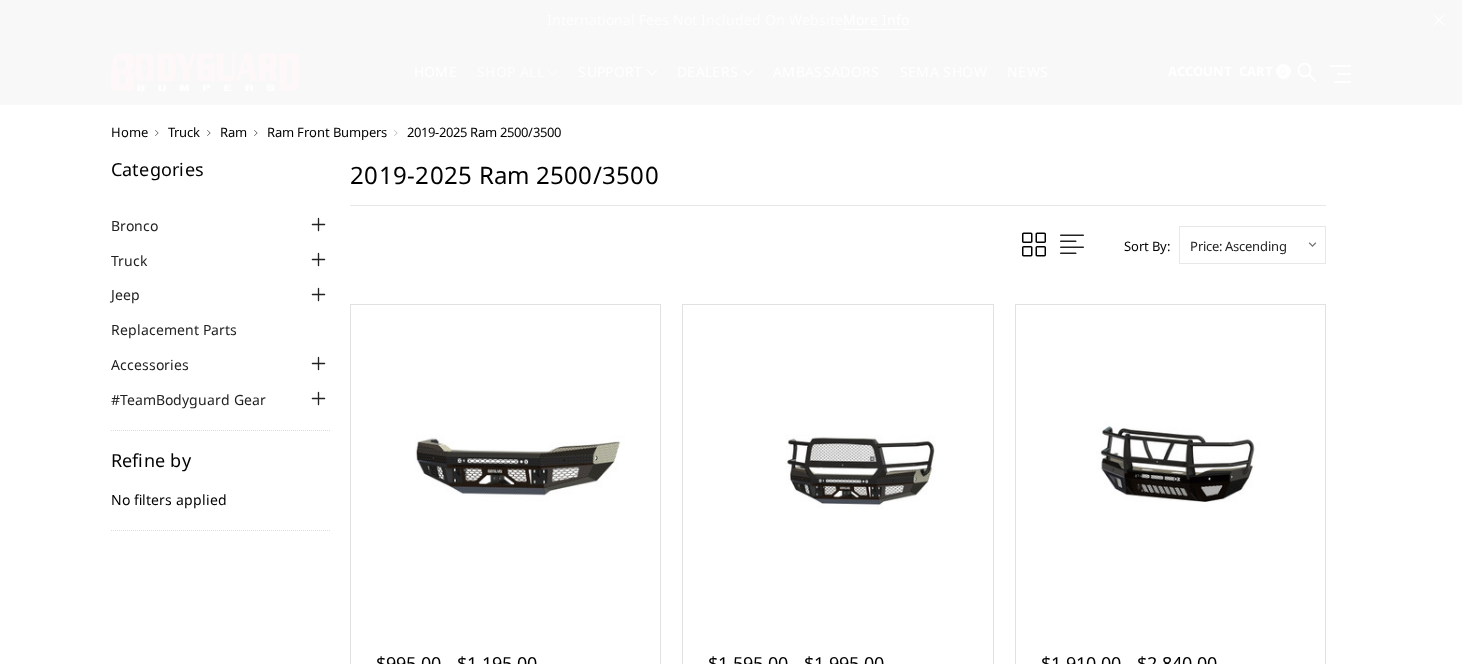 scroll, scrollTop: 0, scrollLeft: 0, axis: both 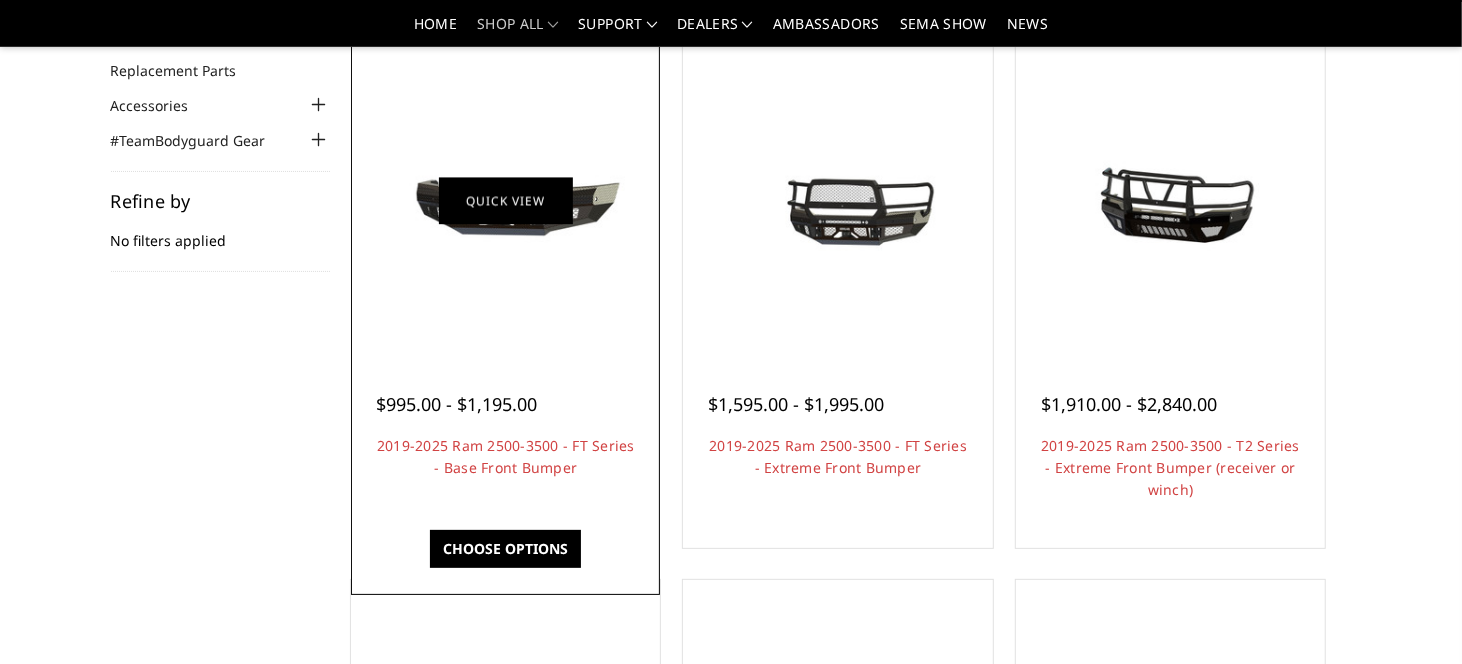 click on "Quick view" at bounding box center [506, 200] 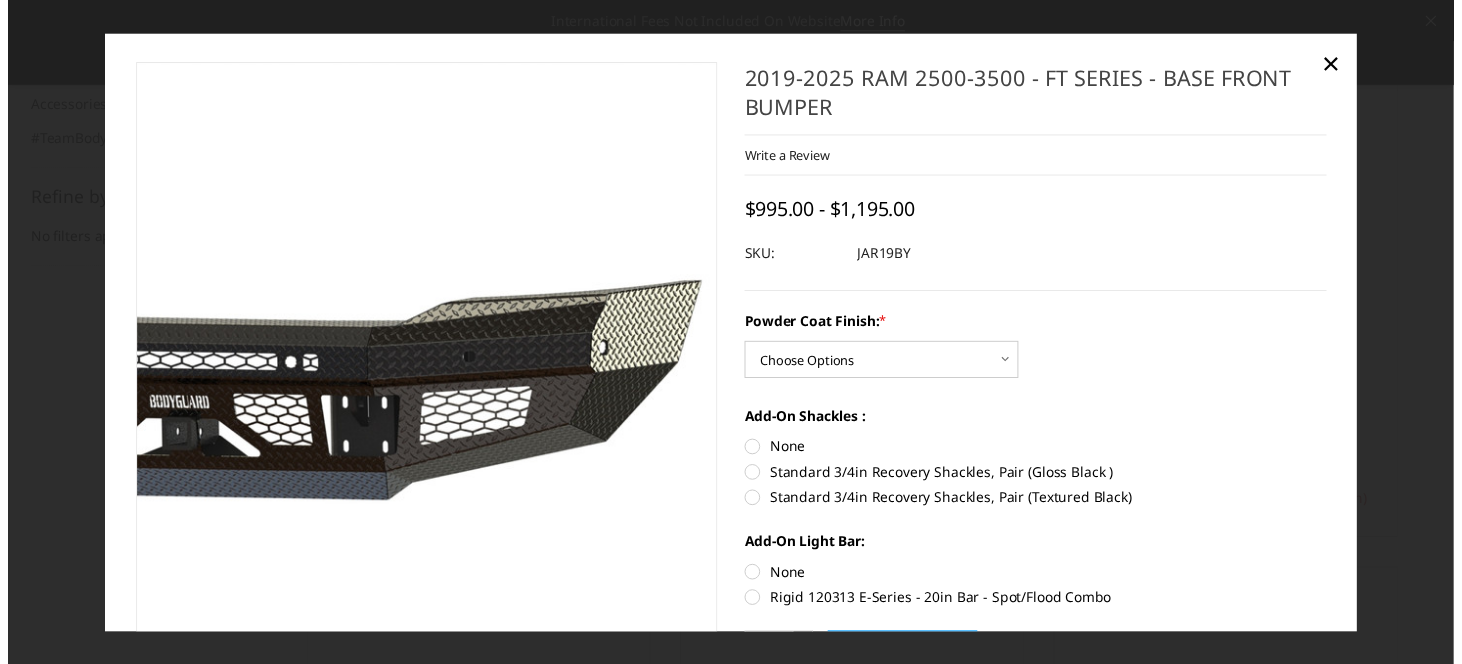 scroll, scrollTop: 0, scrollLeft: 0, axis: both 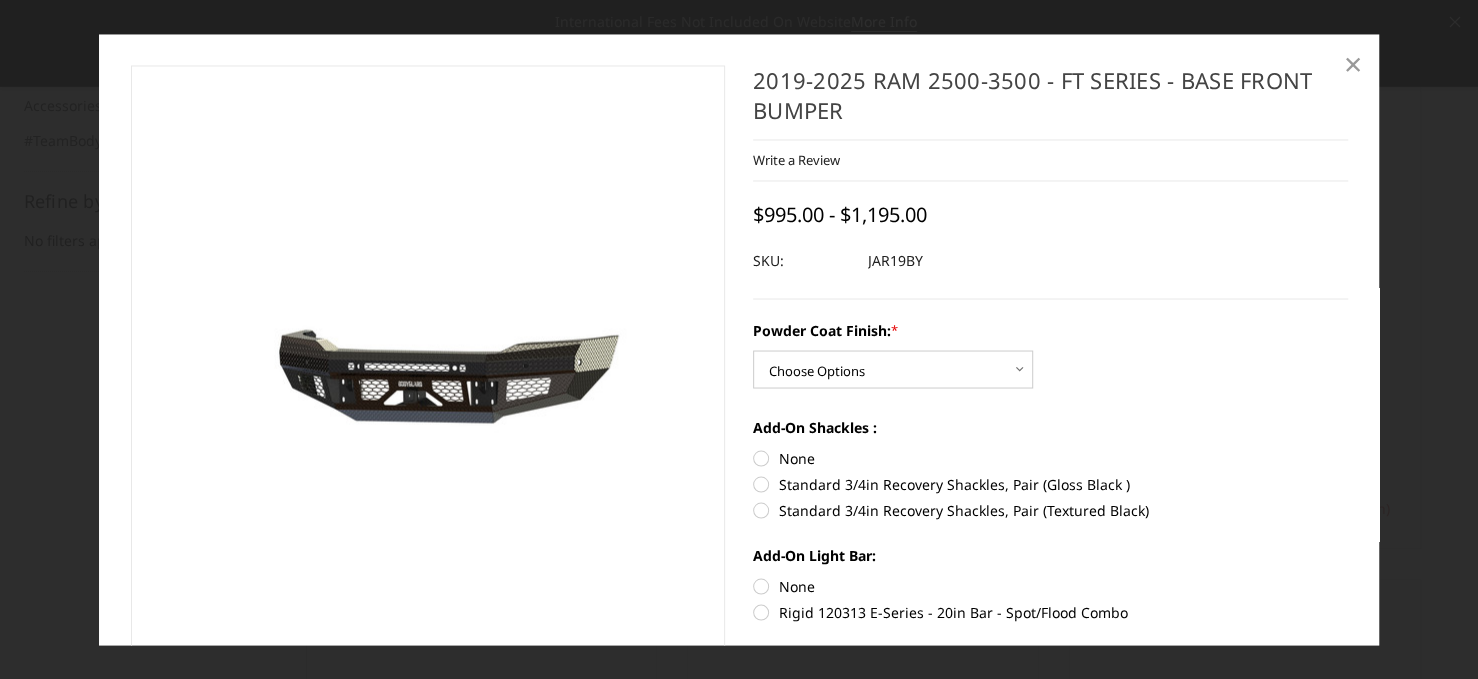 click on "×" at bounding box center [1353, 64] 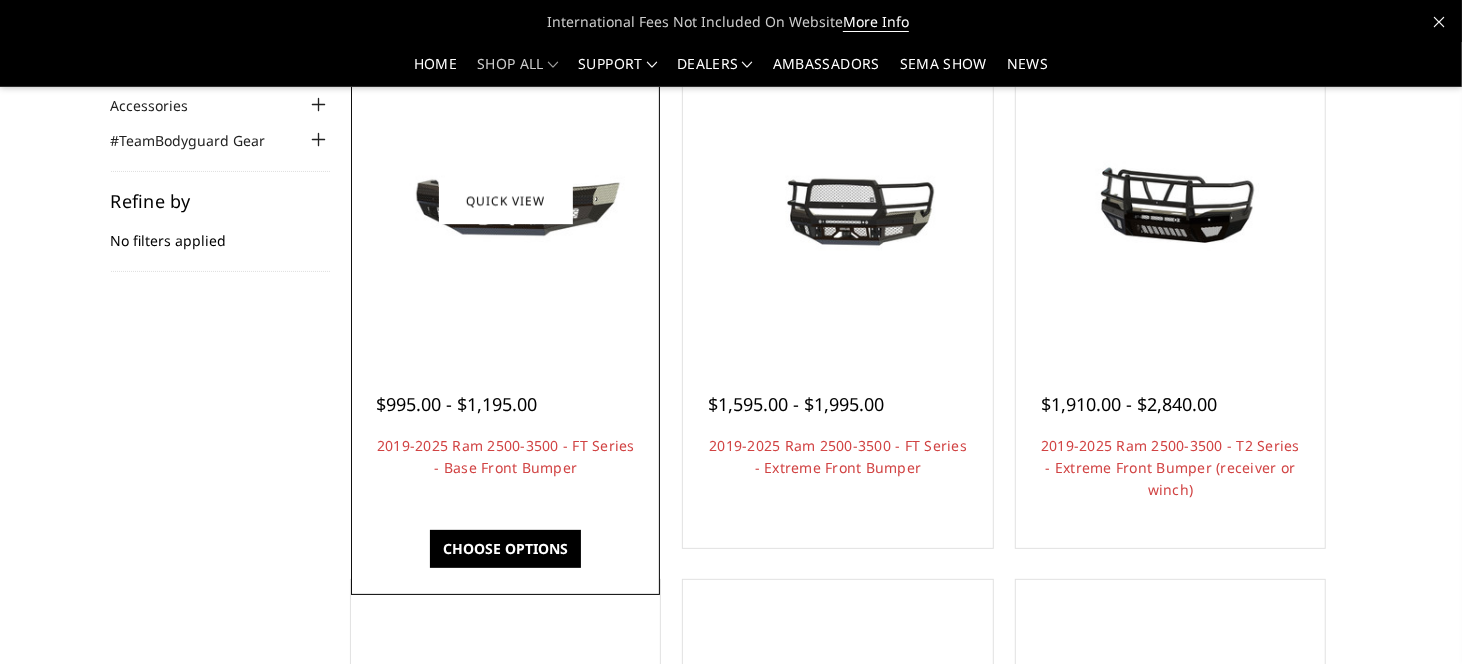 click on "Choose Options" at bounding box center [505, 549] 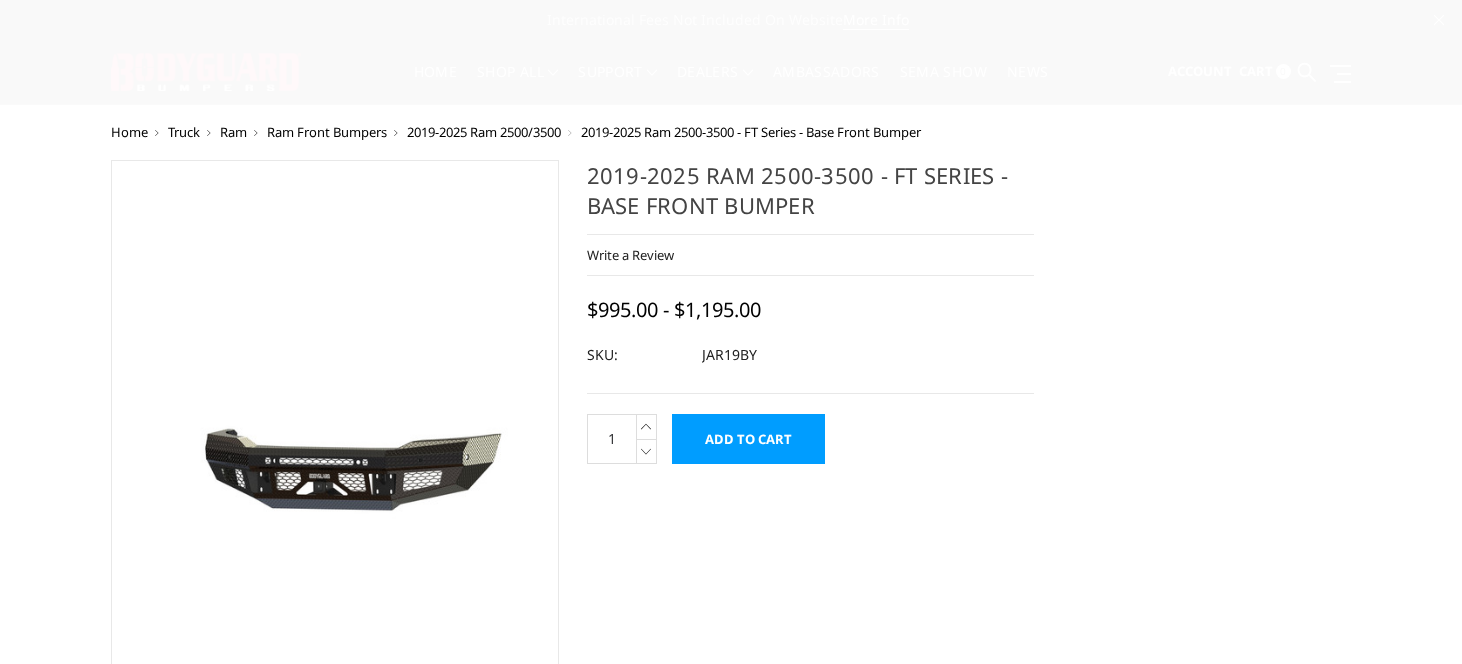 scroll, scrollTop: 0, scrollLeft: 0, axis: both 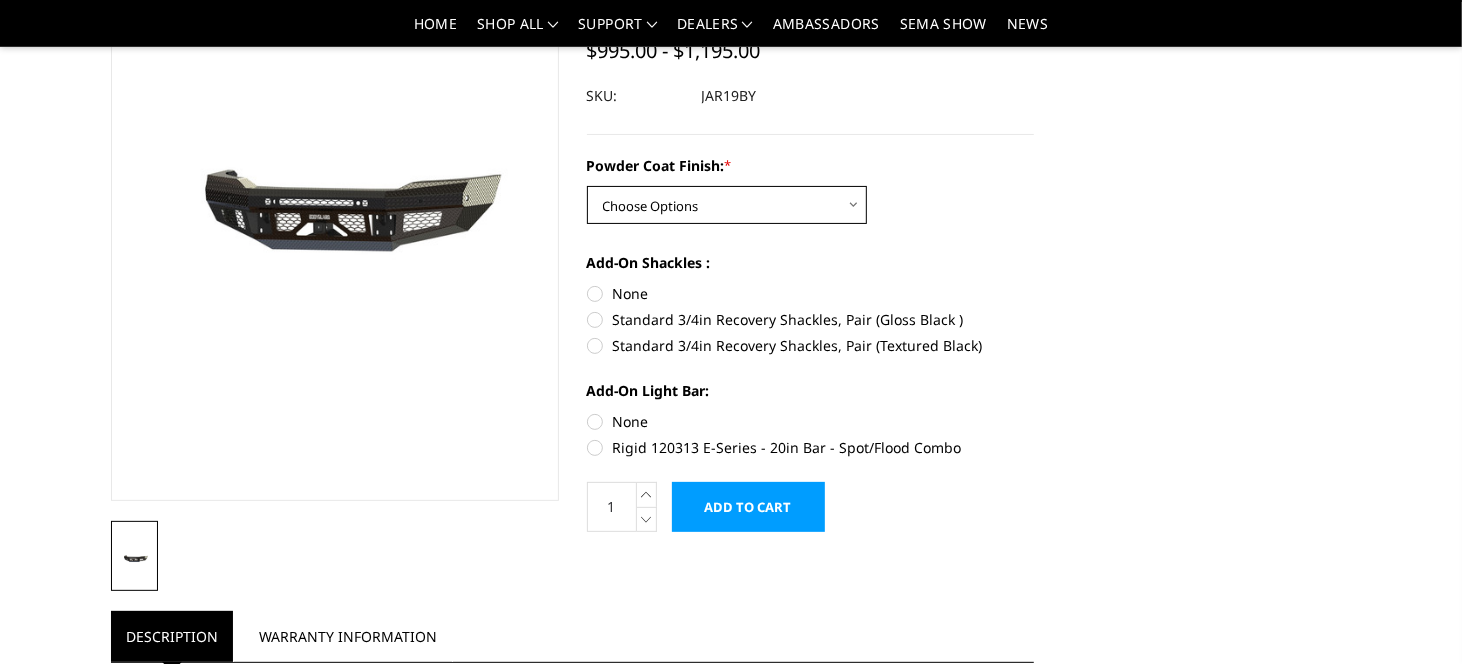 click on "Choose Options
Bare Metal
Gloss Black Powder Coat
Textured Black Powder Coat" at bounding box center [727, 205] 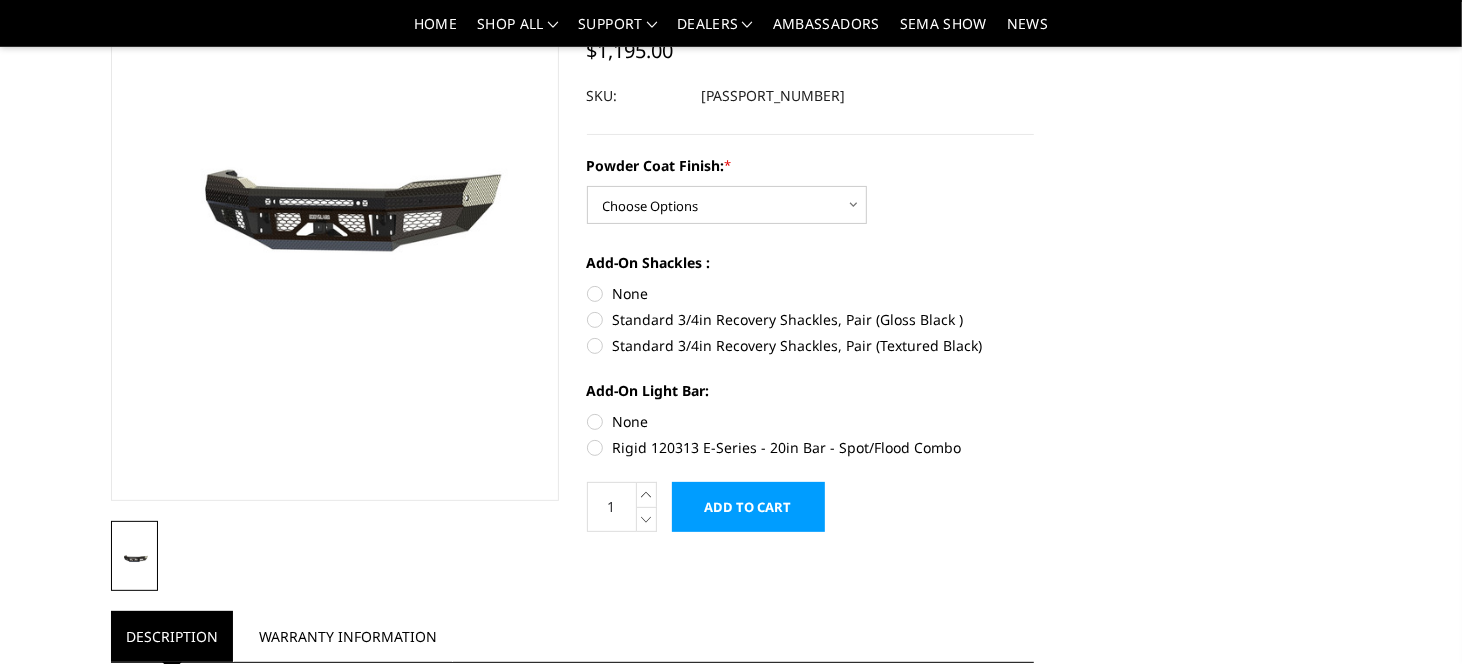 click on "Standard 3/4in Recovery Shackles, Pair (Gloss Black )" at bounding box center [811, 319] 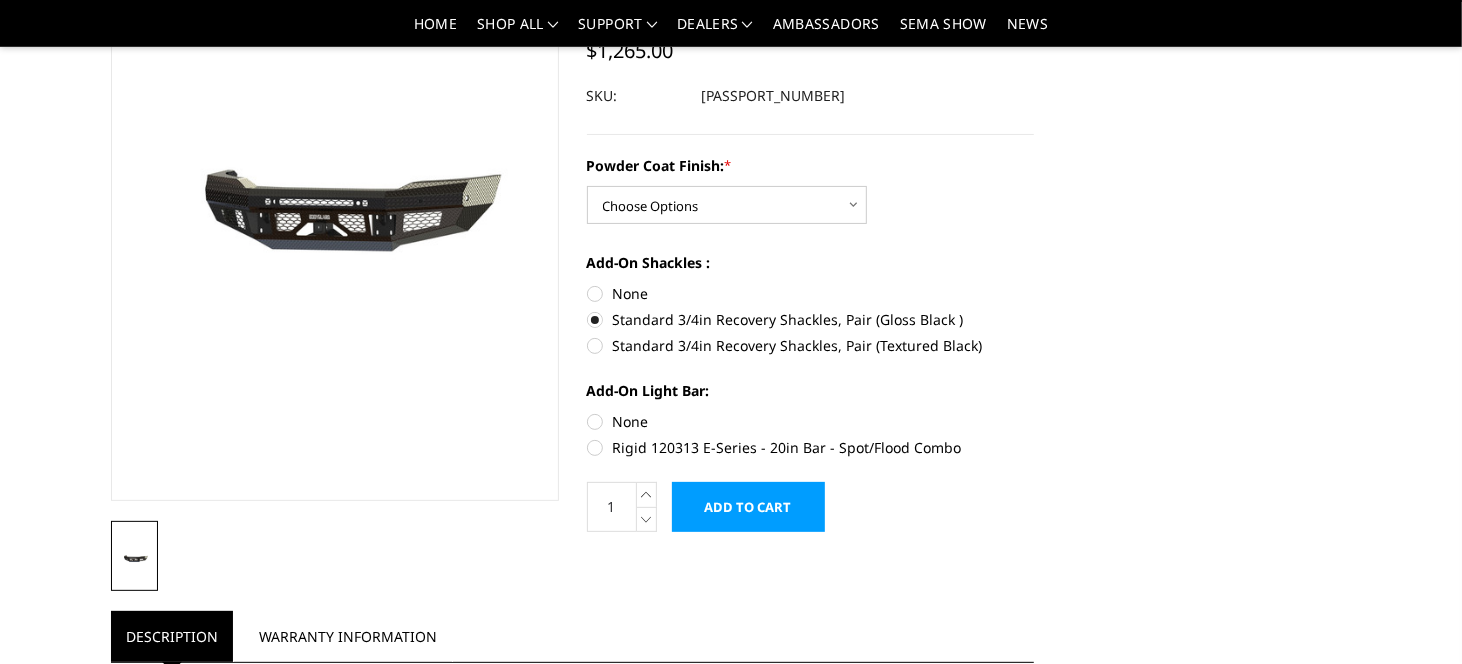 click on "Rigid 120313 E-Series - 20in Bar - Spot/Flood Combo" at bounding box center [811, 447] 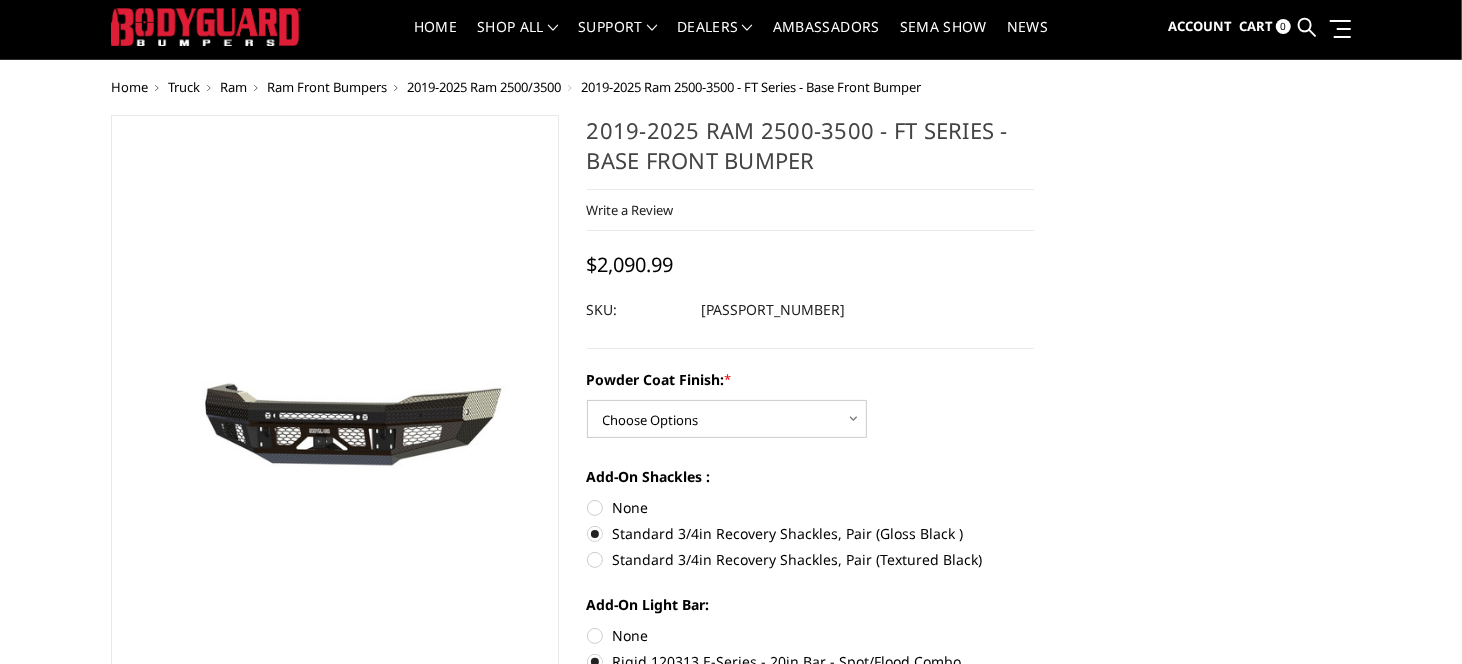 scroll, scrollTop: 0, scrollLeft: 0, axis: both 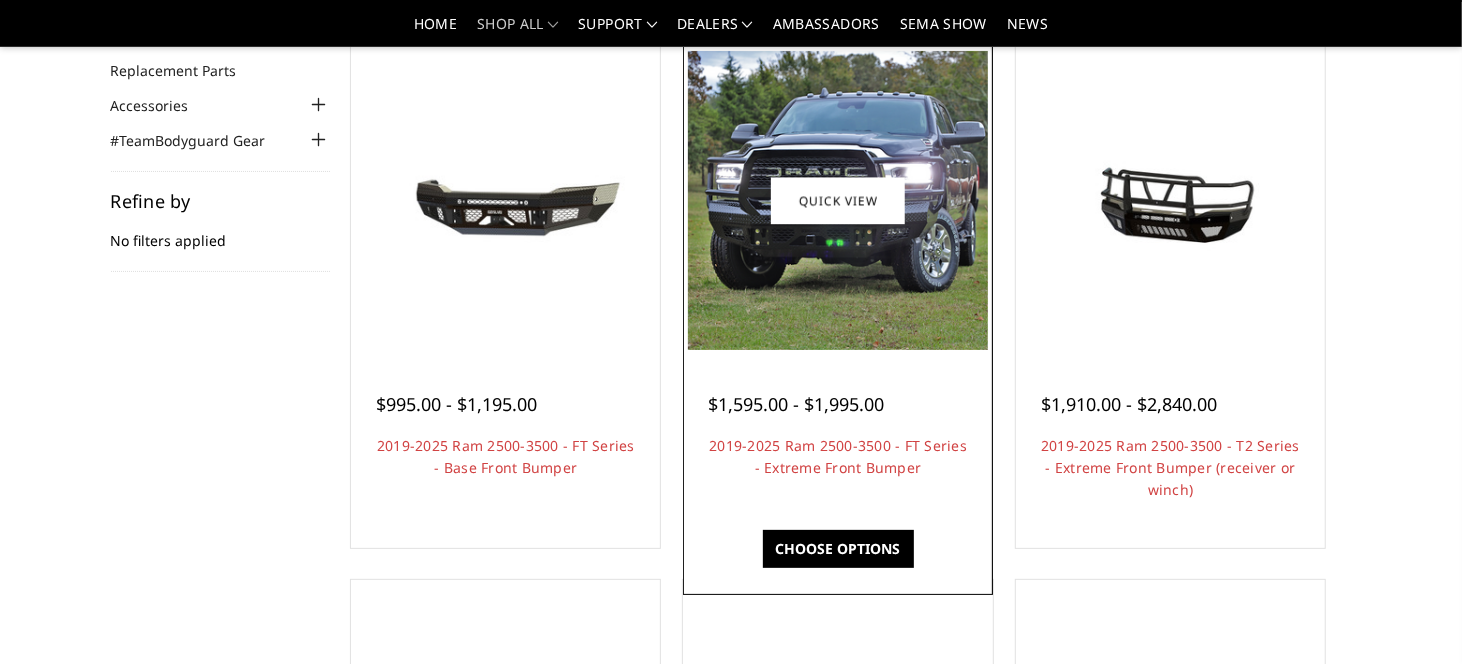 click on "Choose Options" at bounding box center (838, 549) 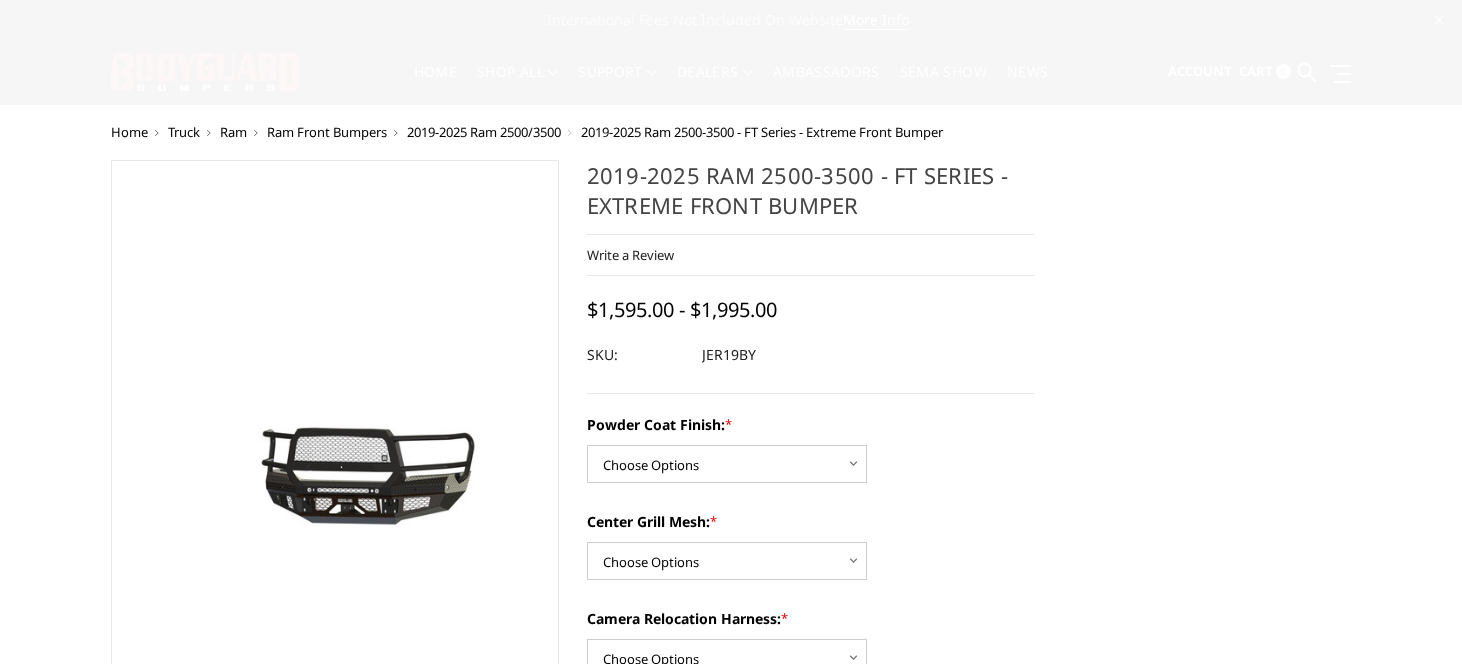 scroll, scrollTop: 0, scrollLeft: 0, axis: both 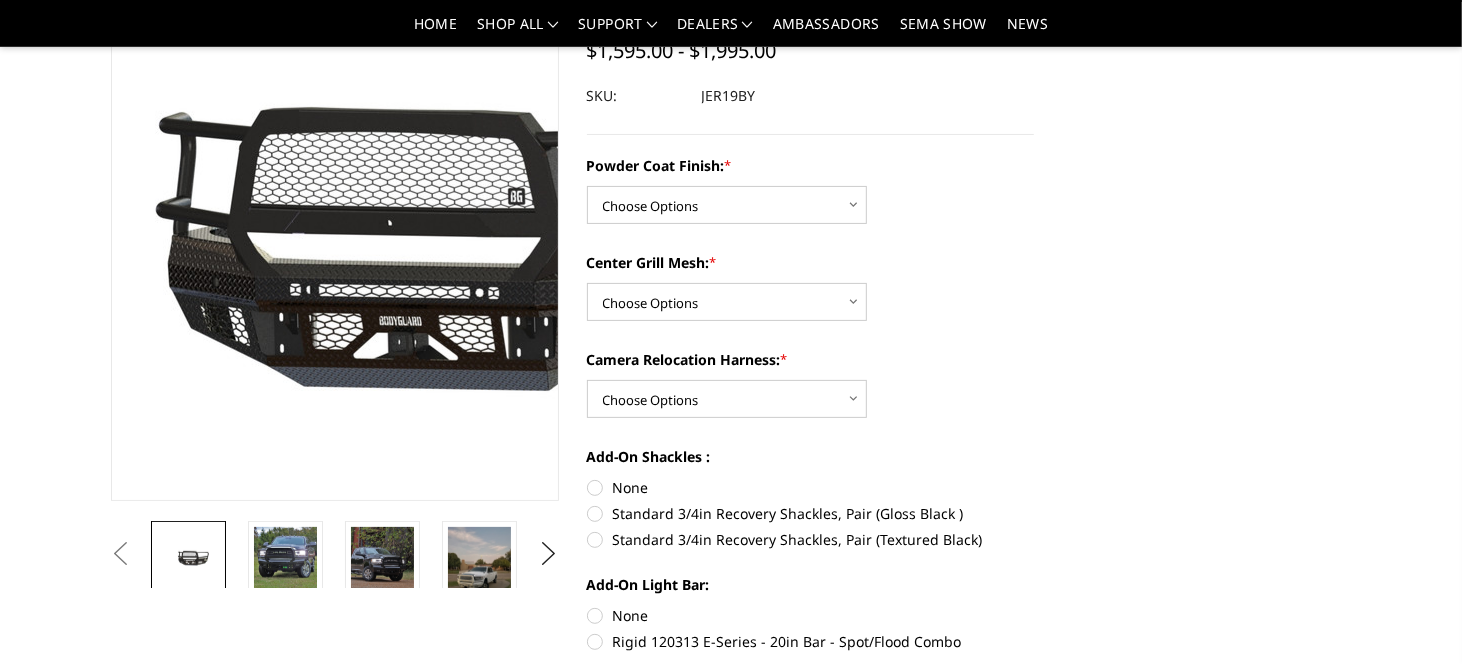 click at bounding box center [371, 202] 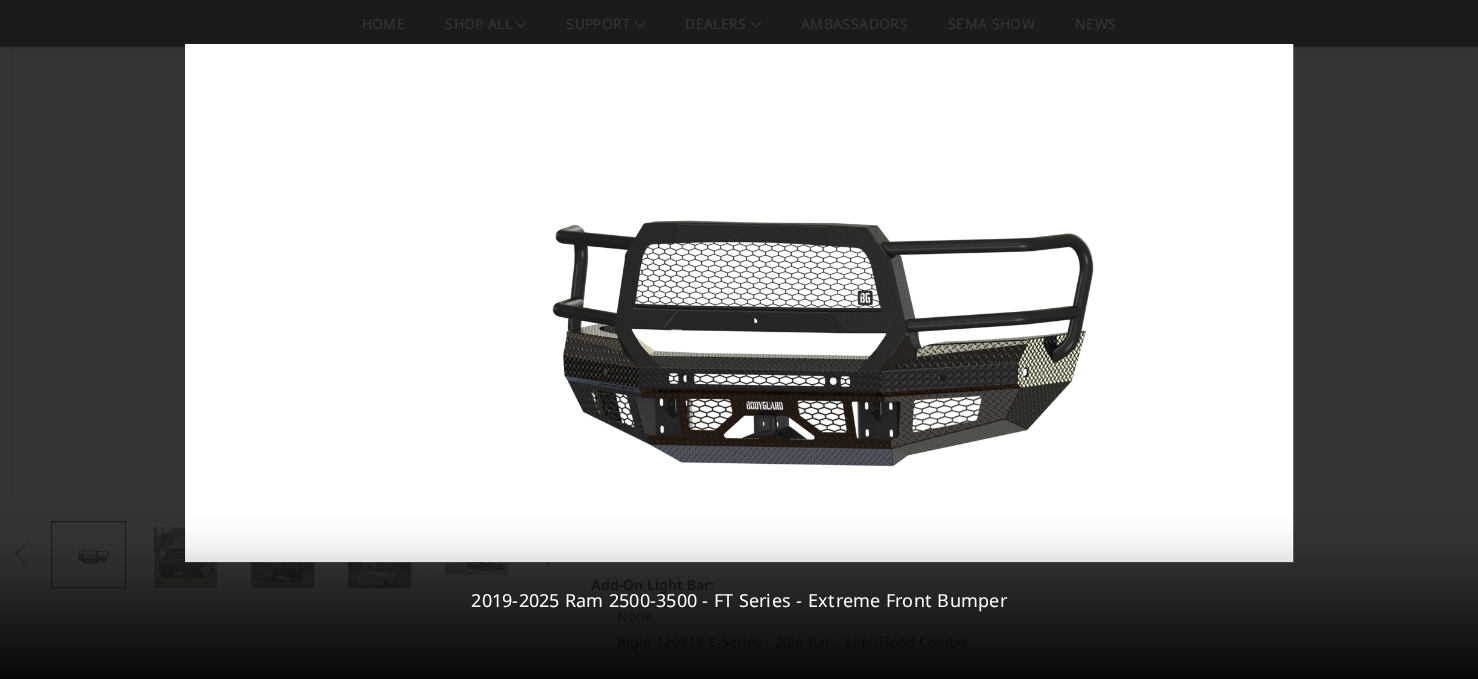 click on "1  /  10 2019-2025 Ram 2500-3500 - FT Series - Extreme Front Bumper" at bounding box center (739, 339) 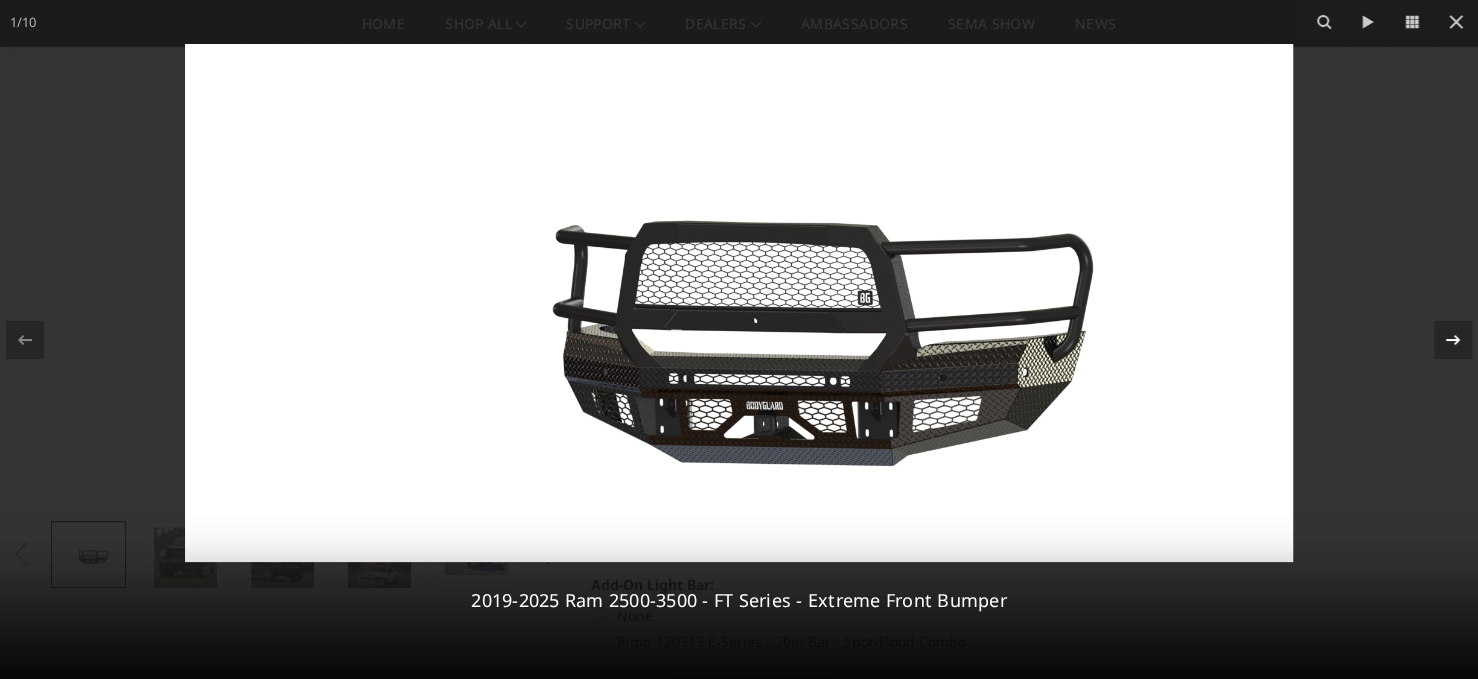 click 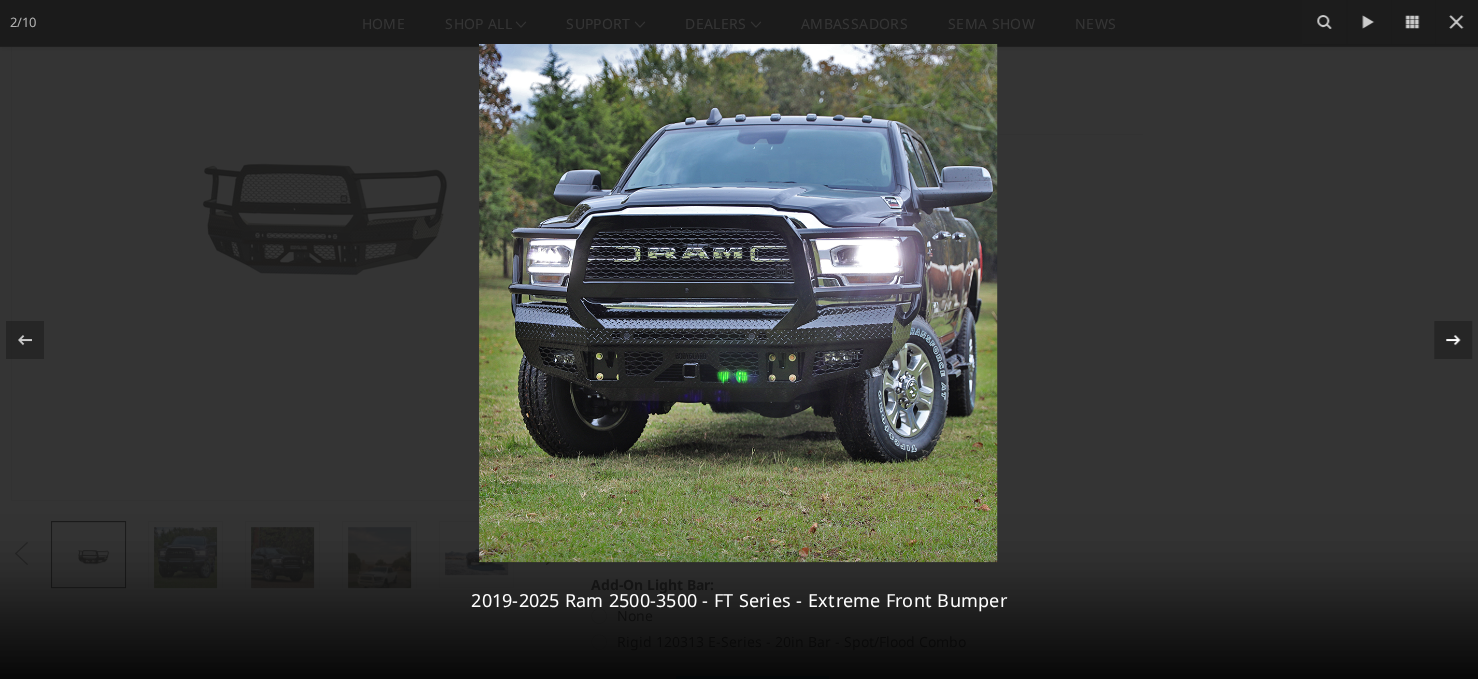 click 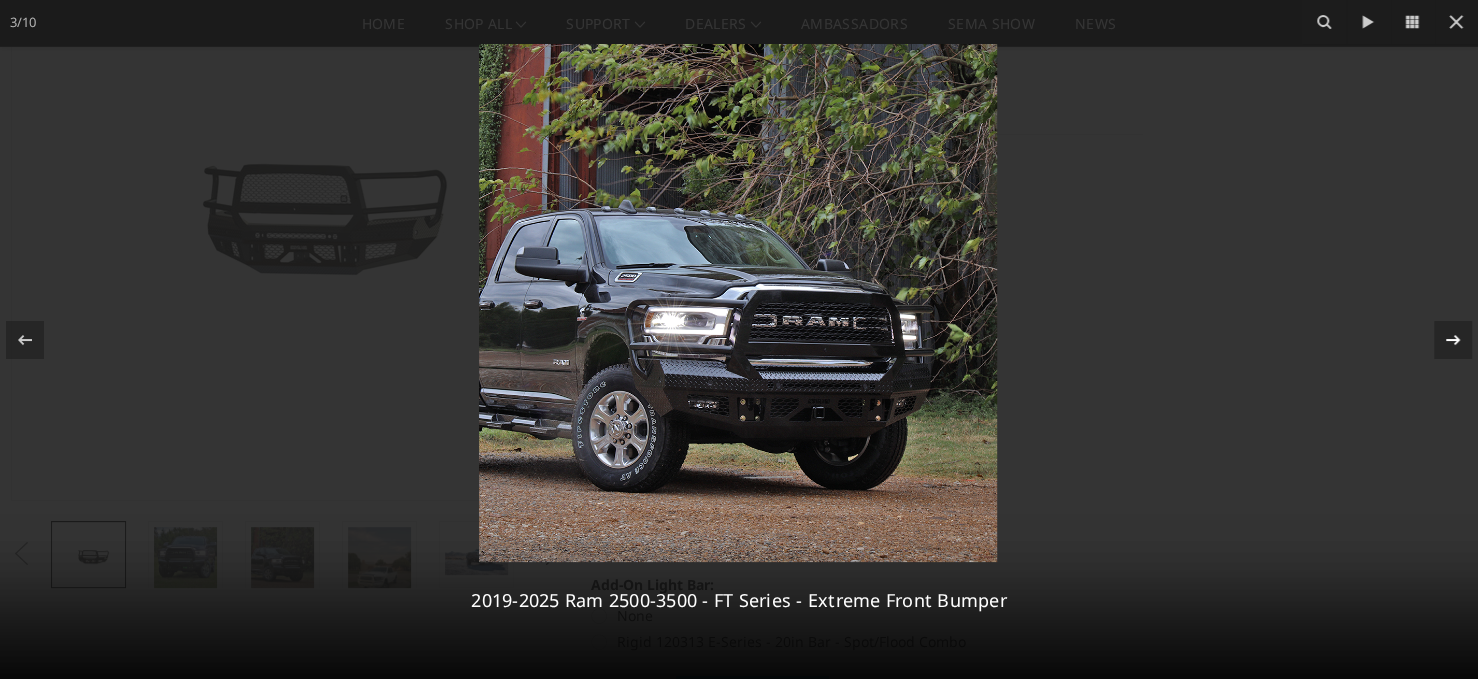 click 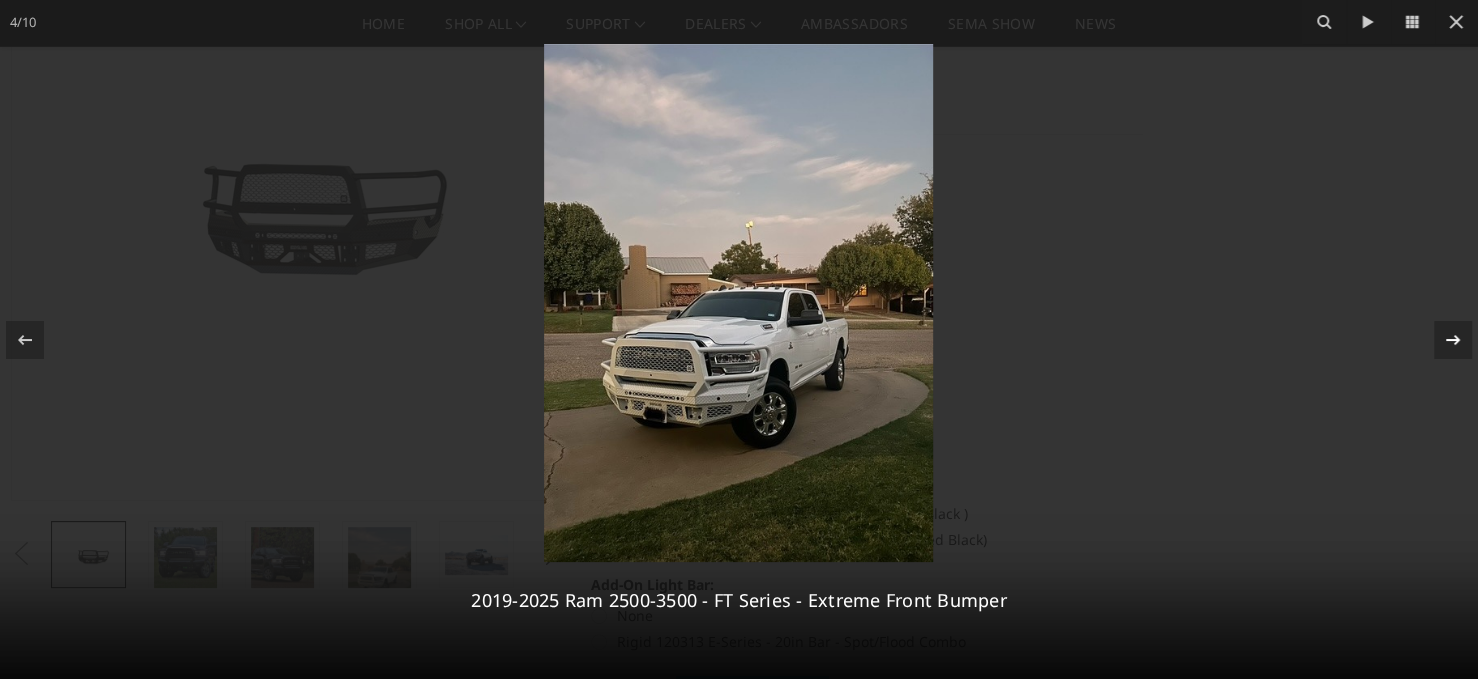 click 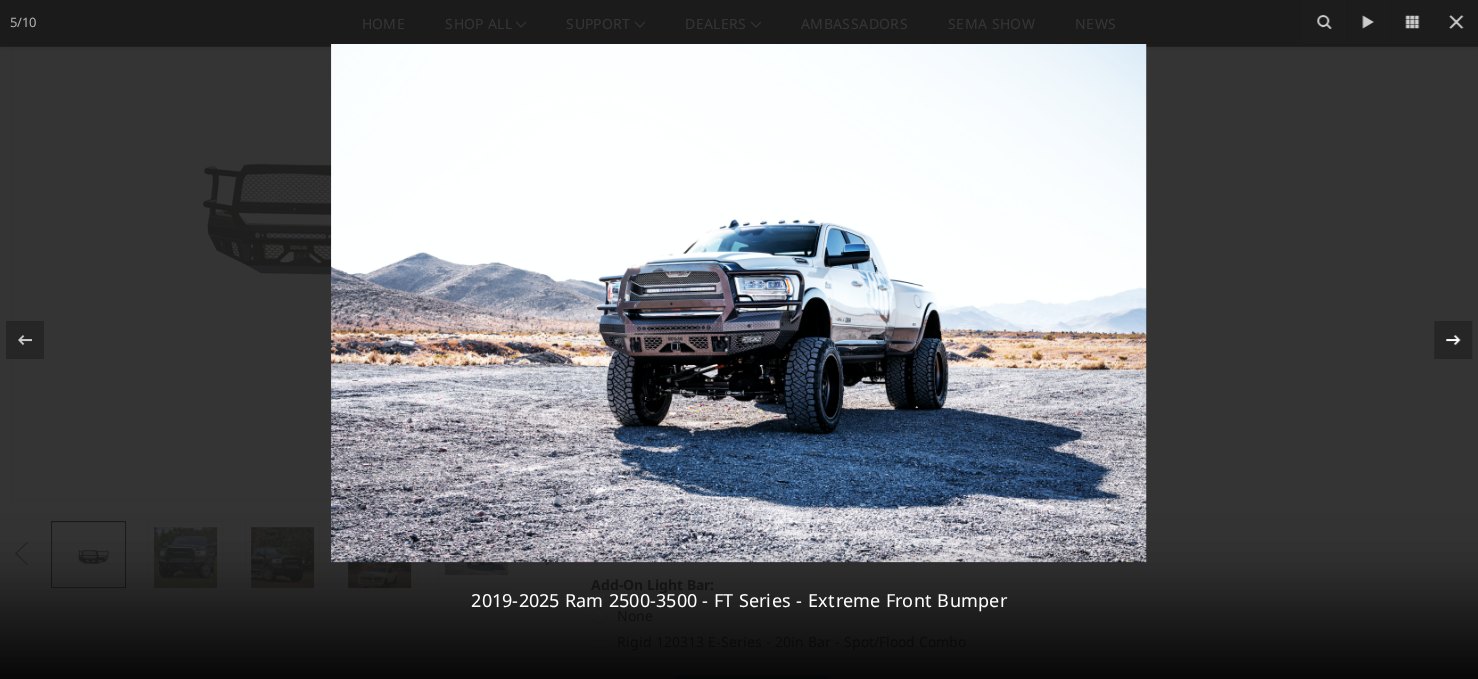click 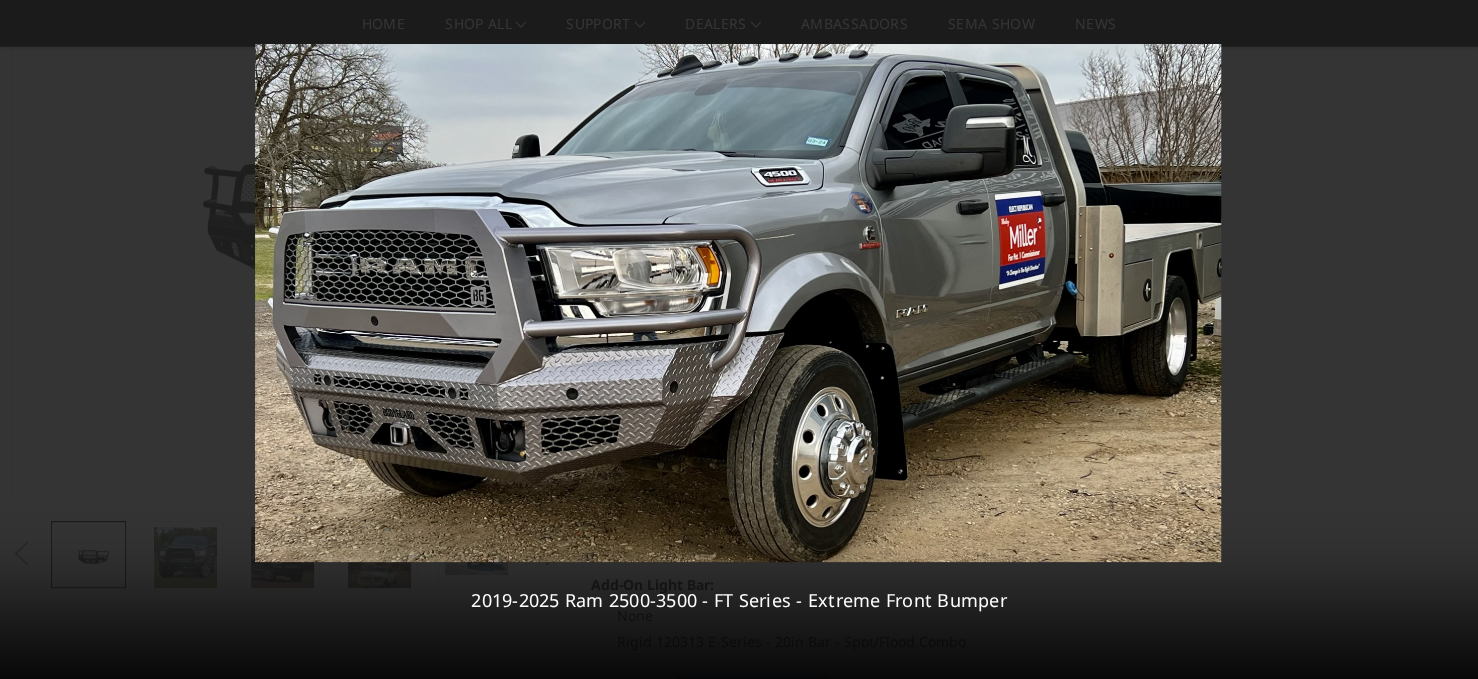 click on "6  /  10 2019-2025 Ram 2500-3500 - FT Series - Extreme Front Bumper" at bounding box center [739, 339] 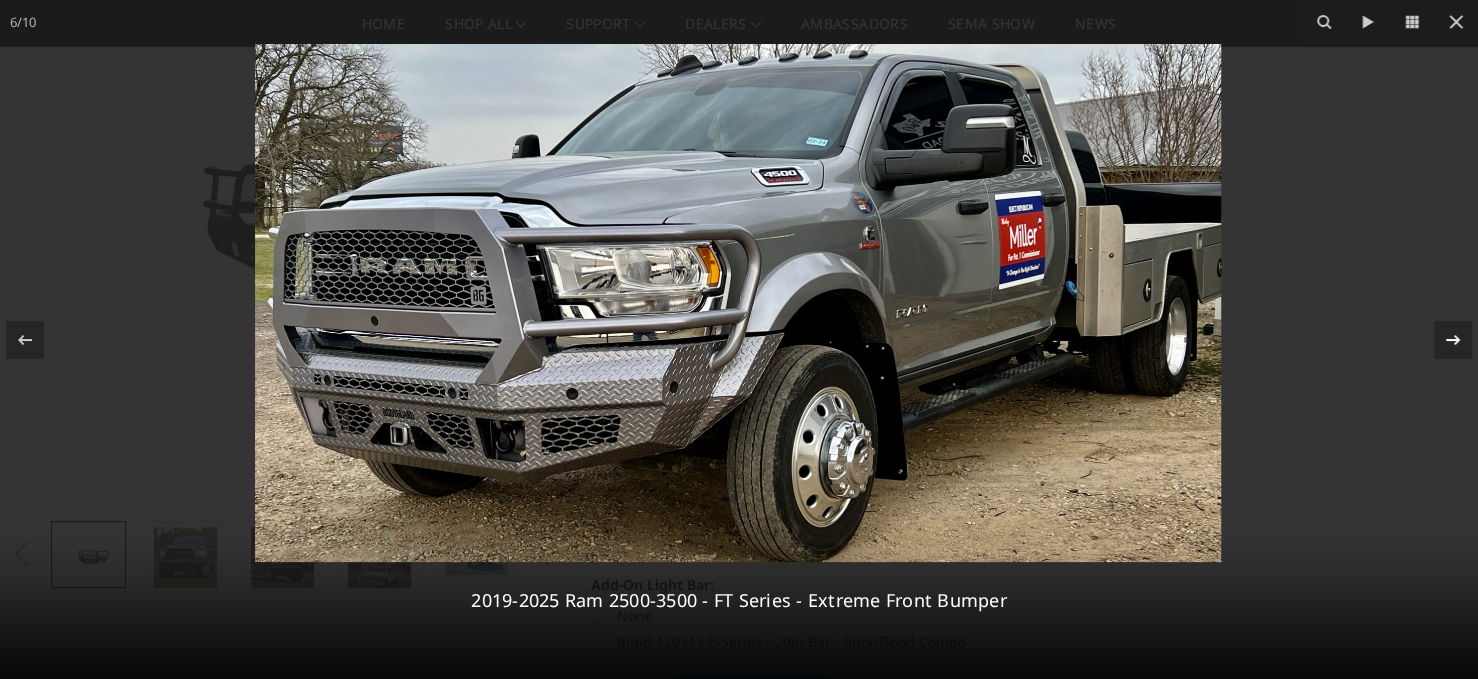 click 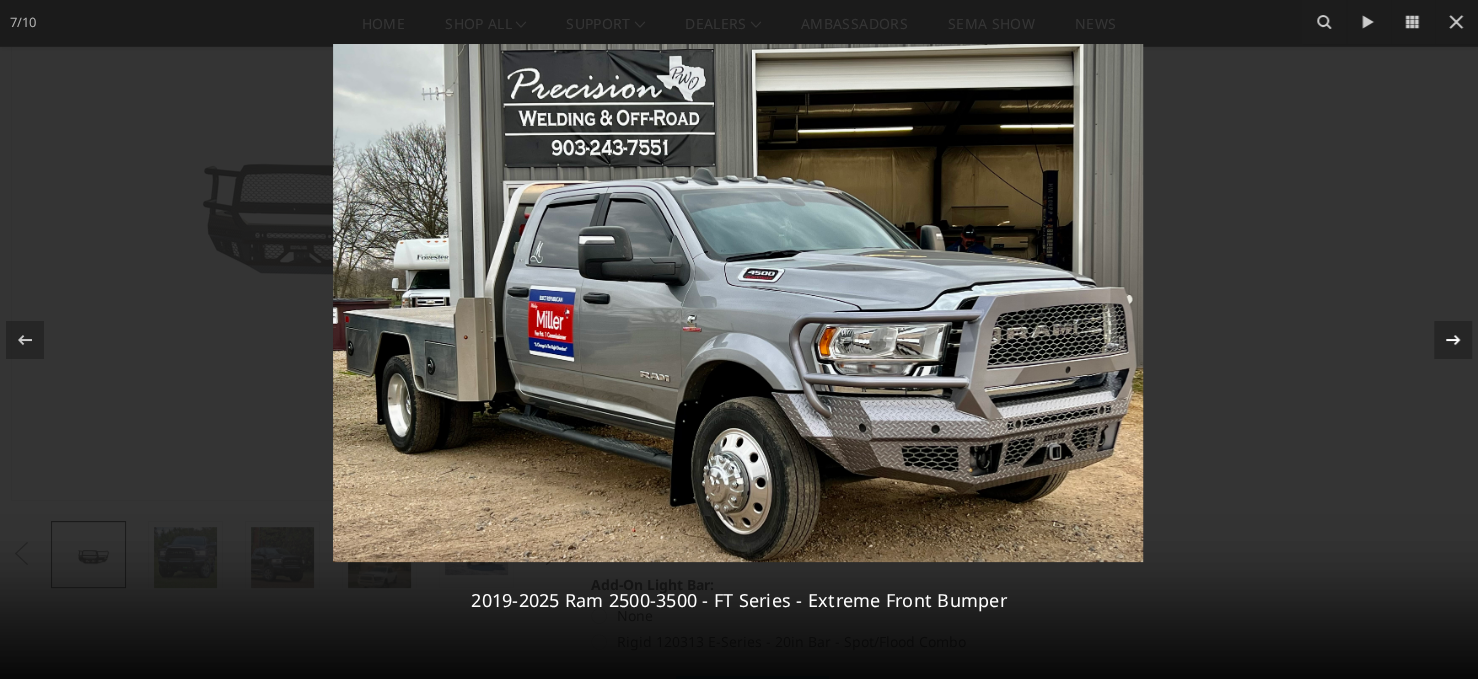 click 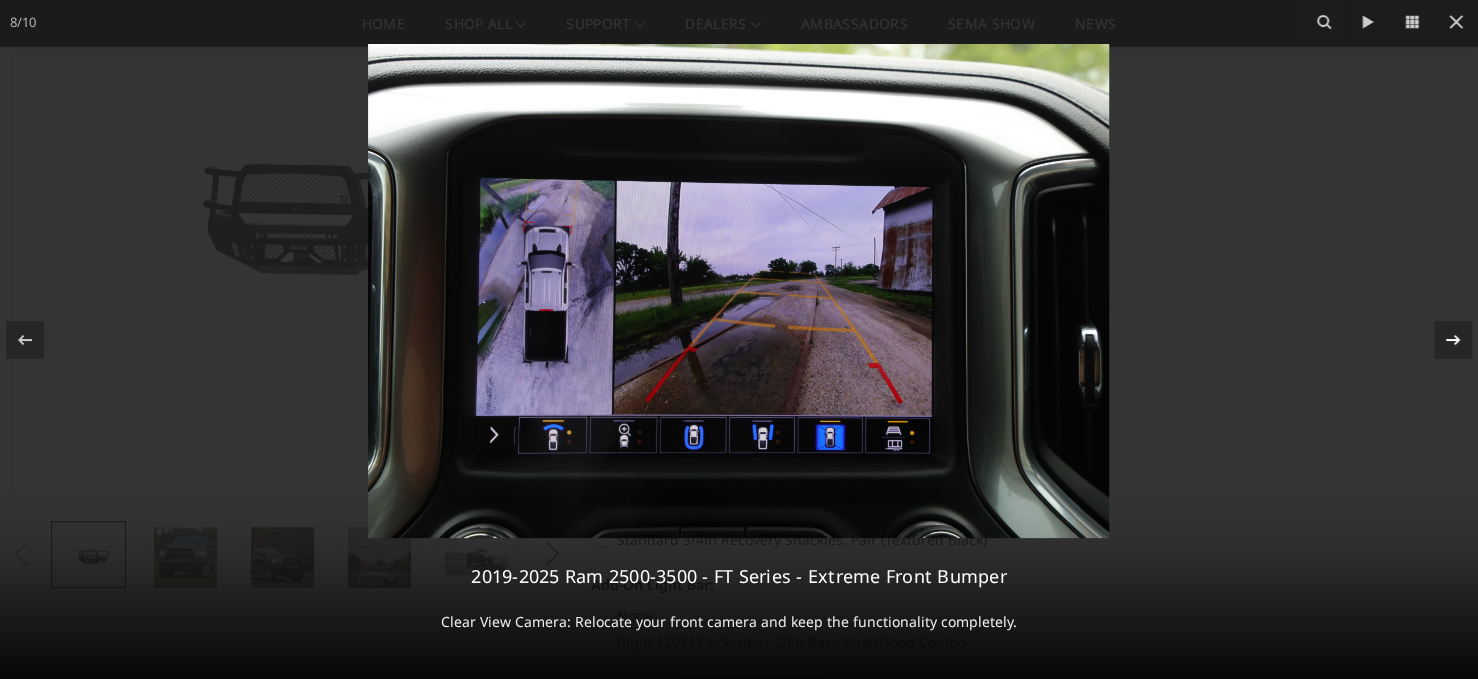 click 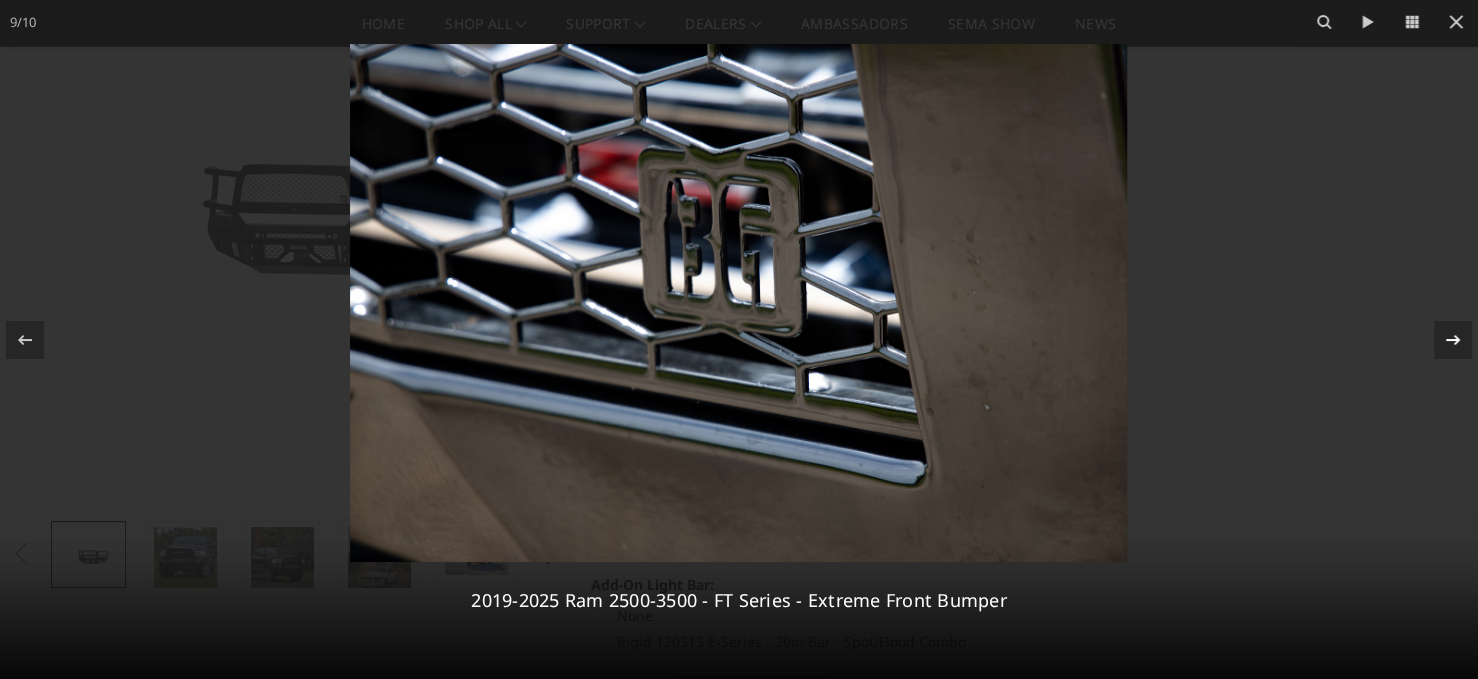 click 